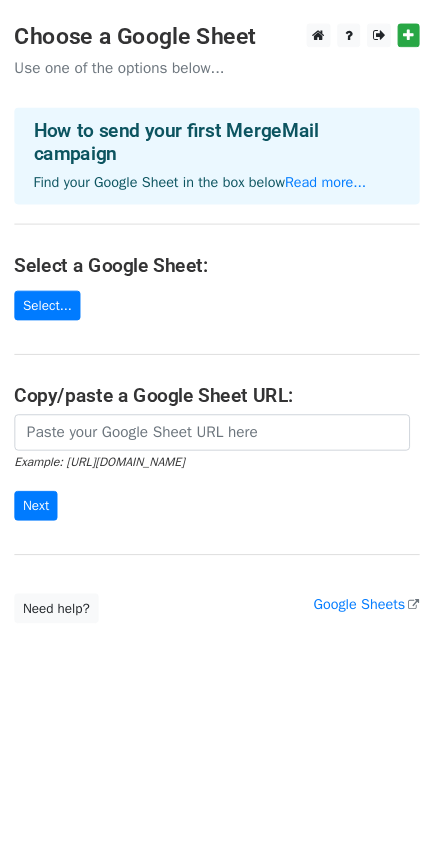 scroll, scrollTop: 0, scrollLeft: 0, axis: both 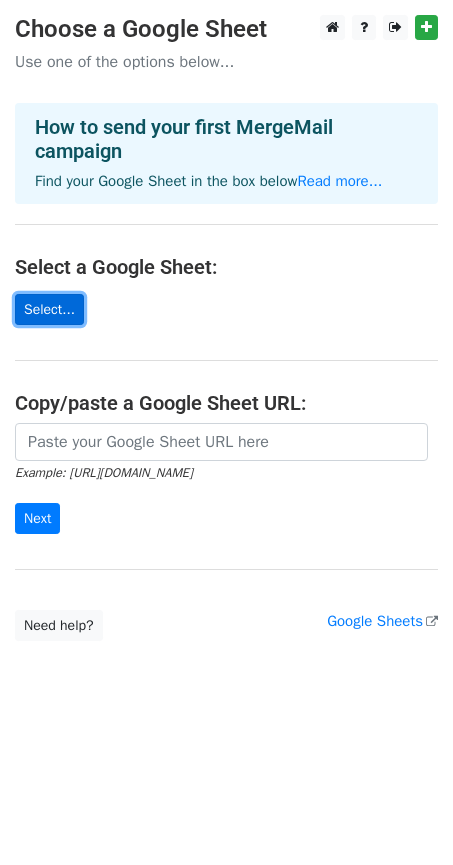 click on "Select..." at bounding box center (49, 309) 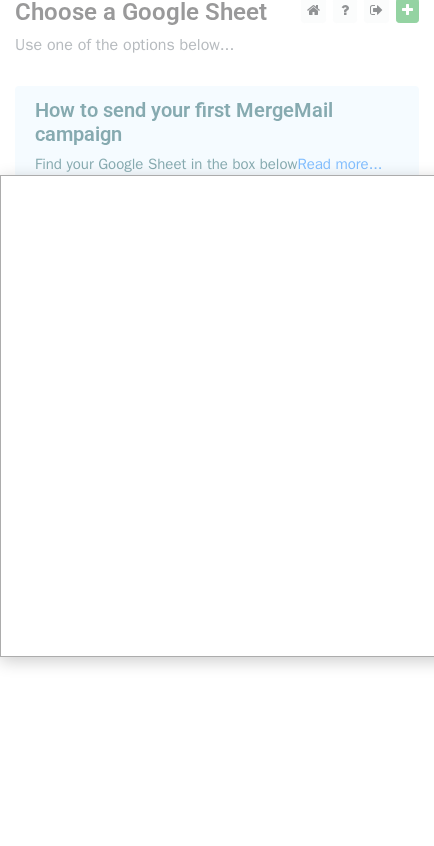 scroll, scrollTop: 19, scrollLeft: 0, axis: vertical 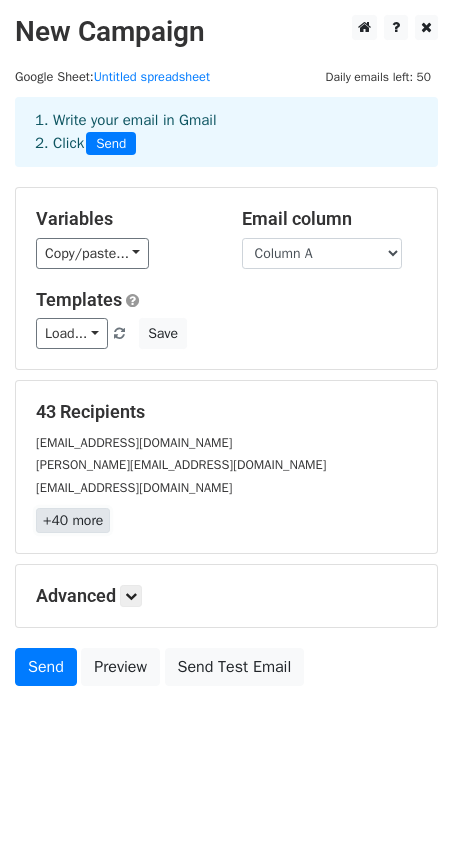 click on "+40 more" at bounding box center (73, 520) 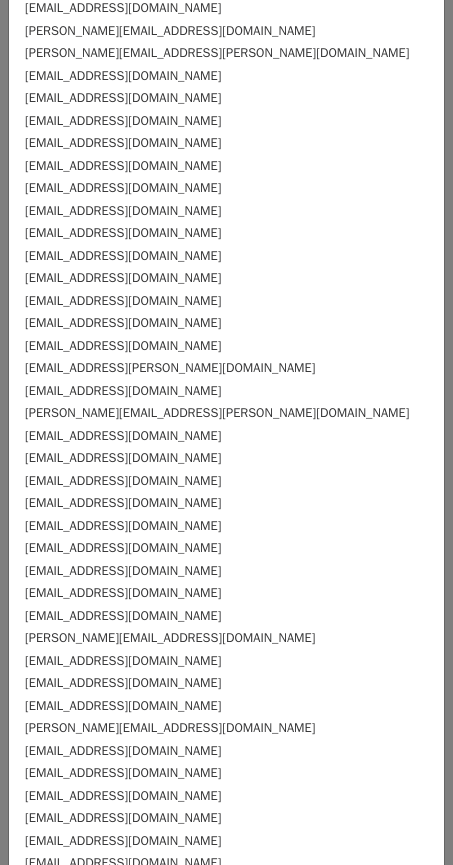 scroll, scrollTop: 284, scrollLeft: 0, axis: vertical 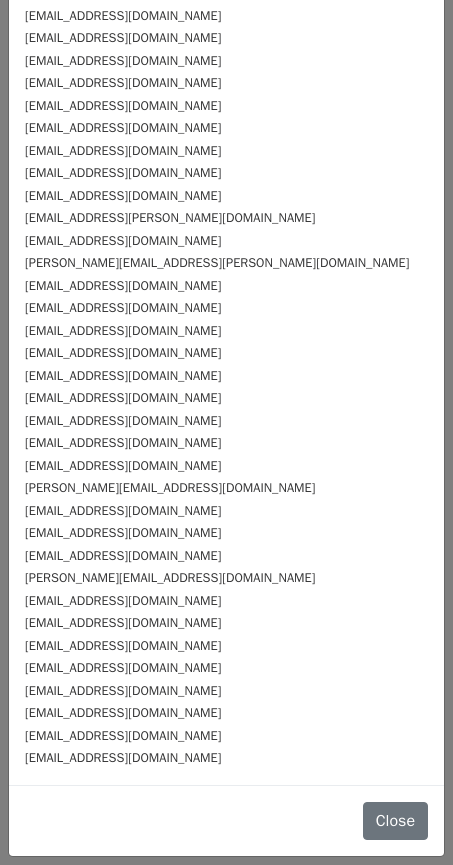 click on "valorie_van_mill@hotmail.com" at bounding box center (226, 690) 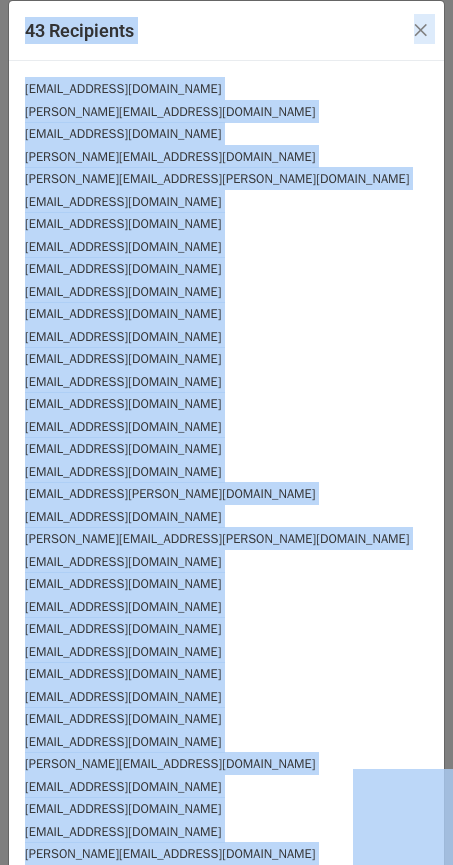 scroll, scrollTop: 0, scrollLeft: 0, axis: both 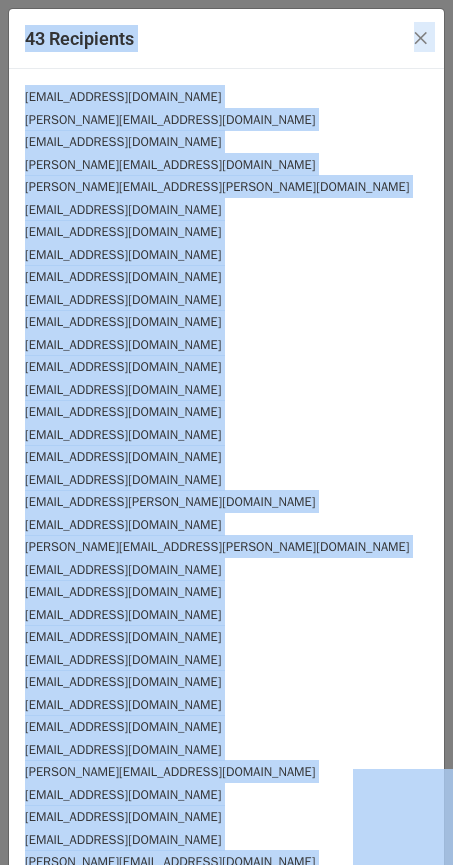 click on "loreckhomesltd@aol.com" at bounding box center [226, 321] 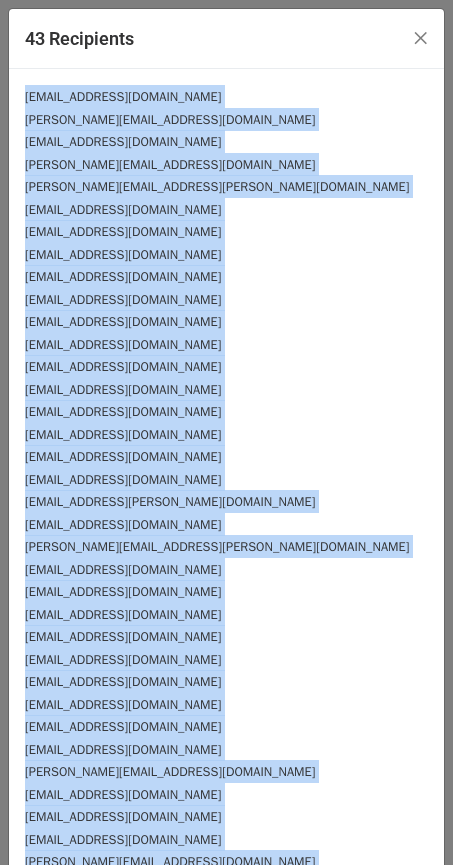 scroll, scrollTop: 284, scrollLeft: 0, axis: vertical 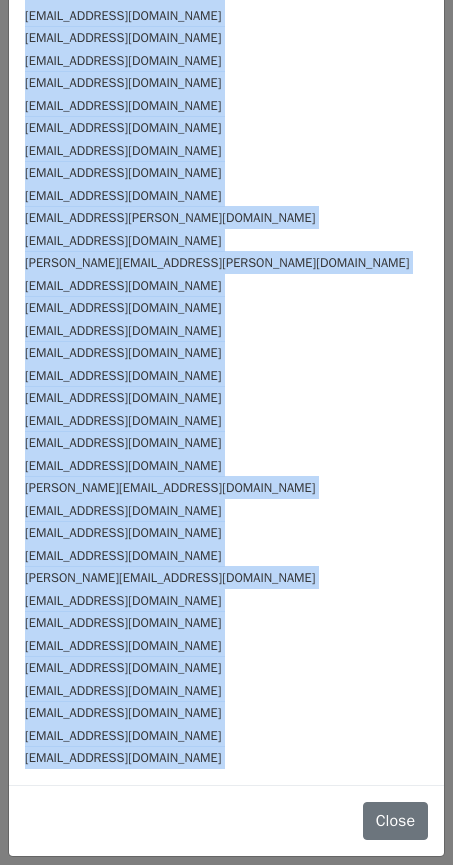 drag, startPoint x: 27, startPoint y: 92, endPoint x: 266, endPoint y: 784, distance: 732.11 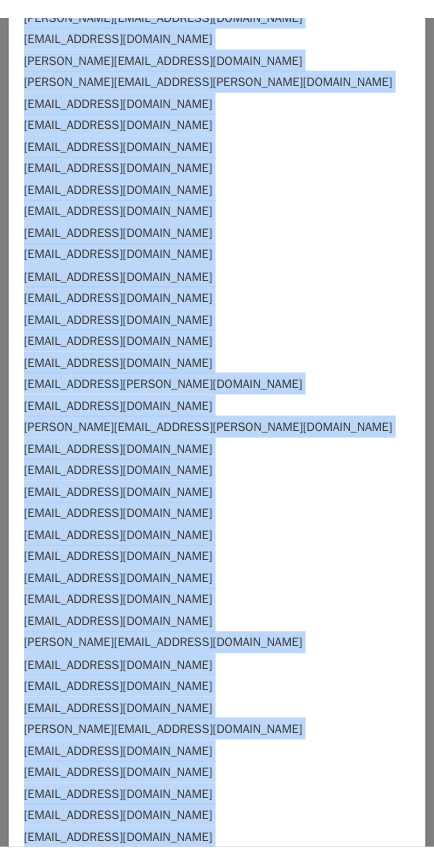 scroll, scrollTop: 0, scrollLeft: 0, axis: both 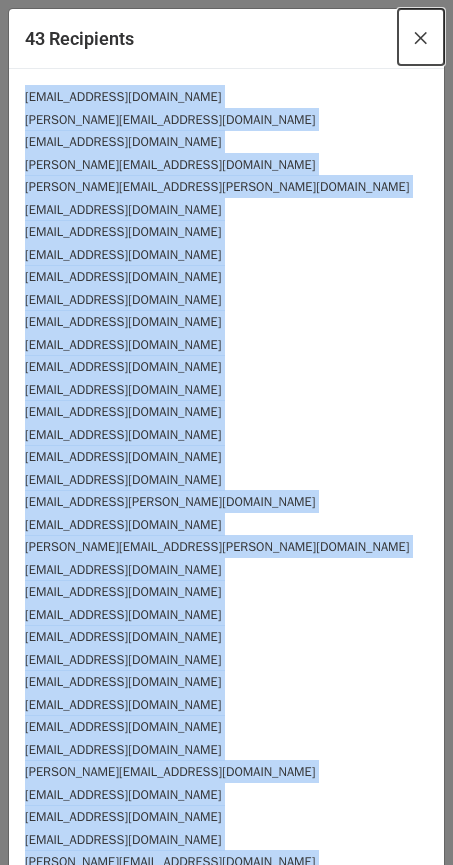 click on "×" at bounding box center [421, 37] 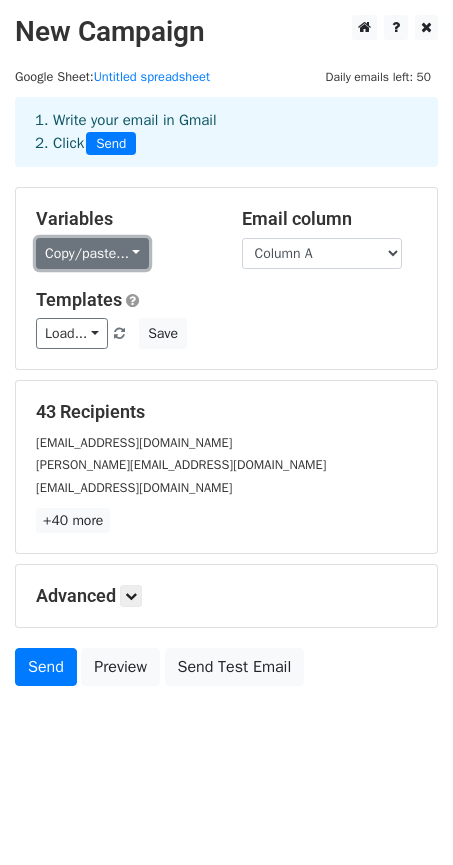click on "Copy/paste..." at bounding box center (92, 253) 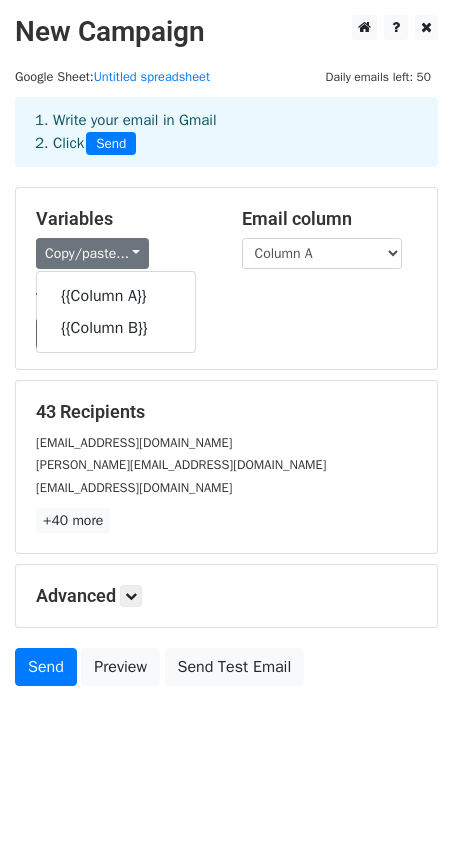 click on "Load...
No templates saved
Save" at bounding box center (226, 333) 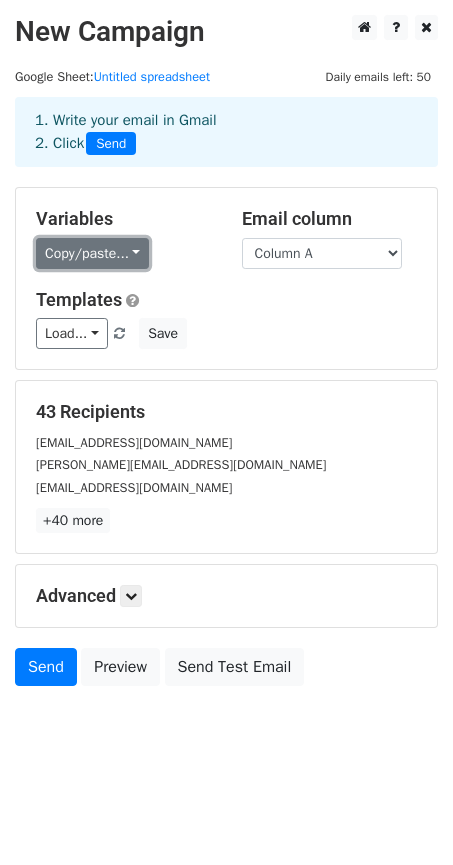 click on "Copy/paste..." at bounding box center (92, 253) 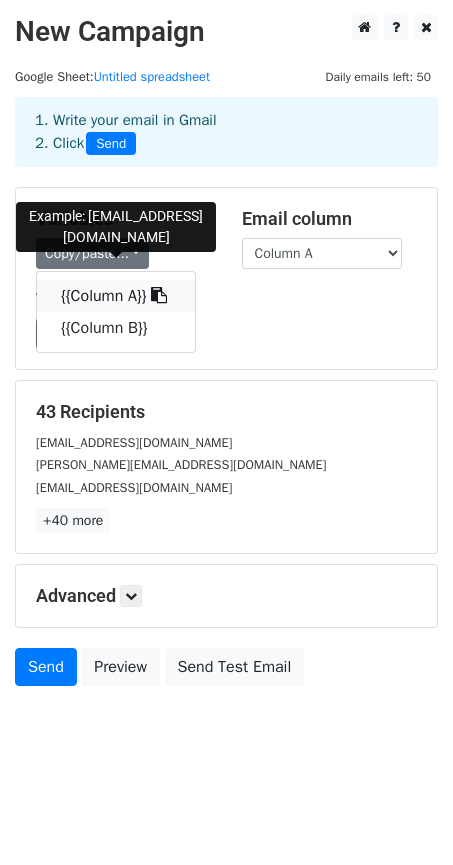 click at bounding box center [159, 295] 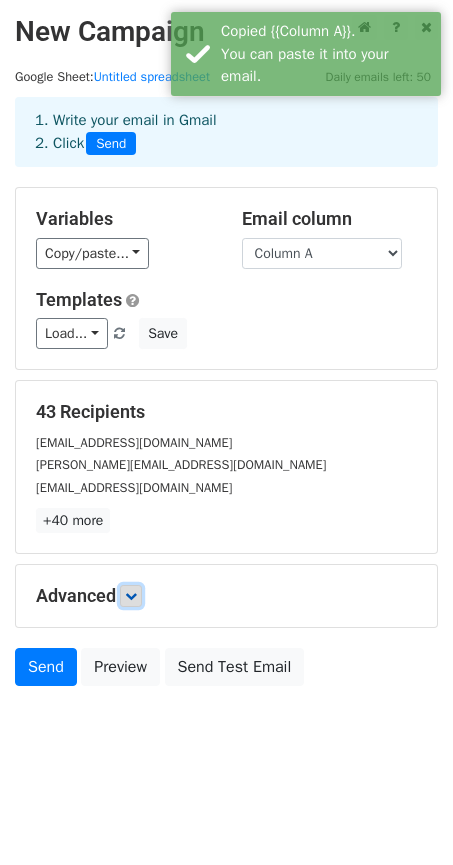 click at bounding box center [131, 596] 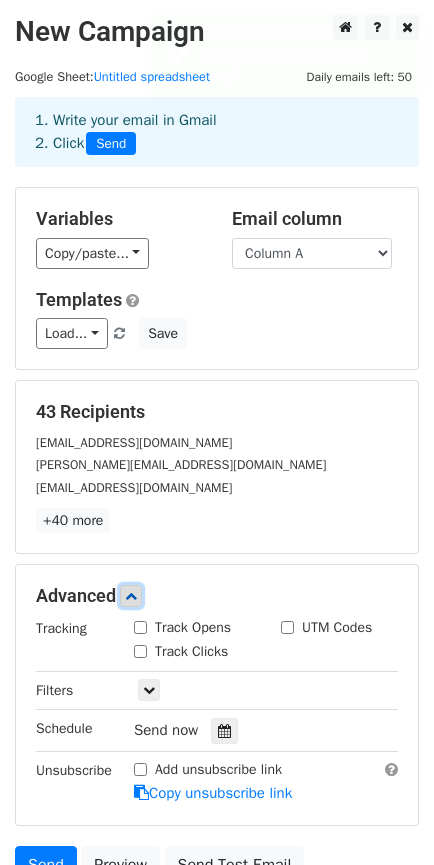 scroll, scrollTop: 187, scrollLeft: 0, axis: vertical 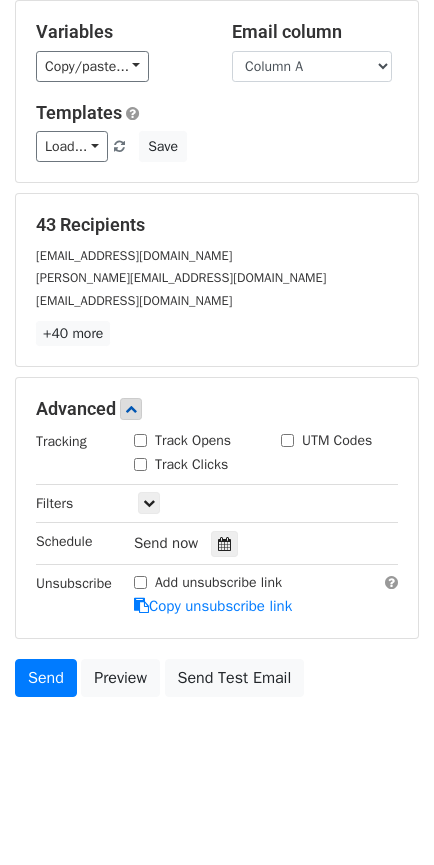 click on "Track Opens" at bounding box center [140, 440] 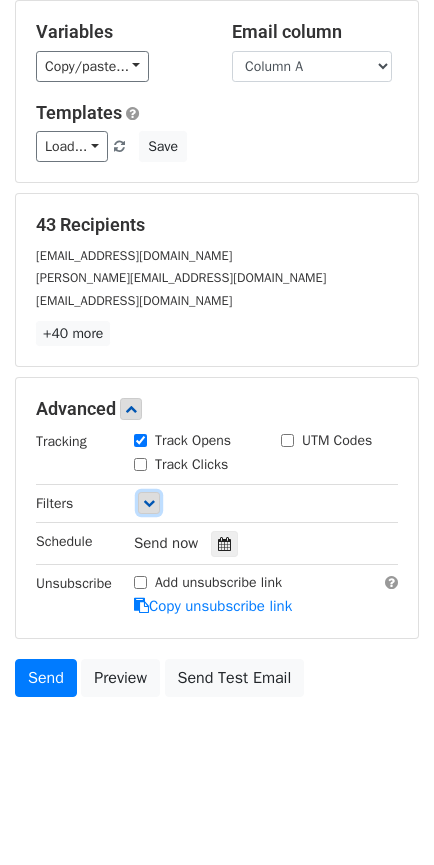 click at bounding box center [149, 503] 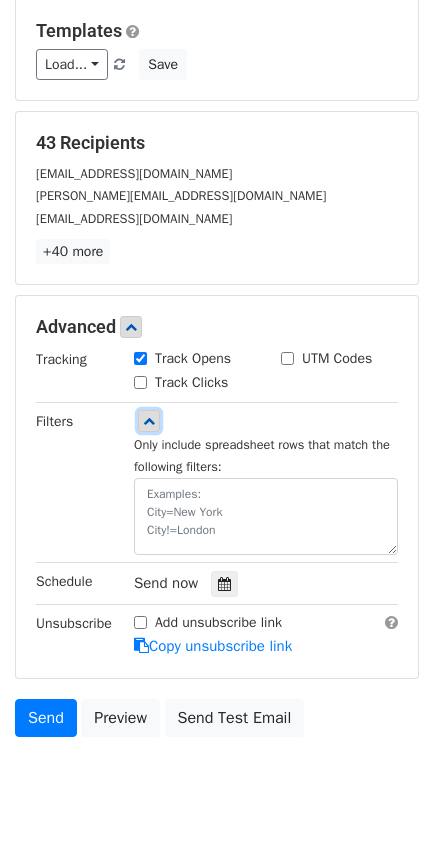 scroll, scrollTop: 309, scrollLeft: 0, axis: vertical 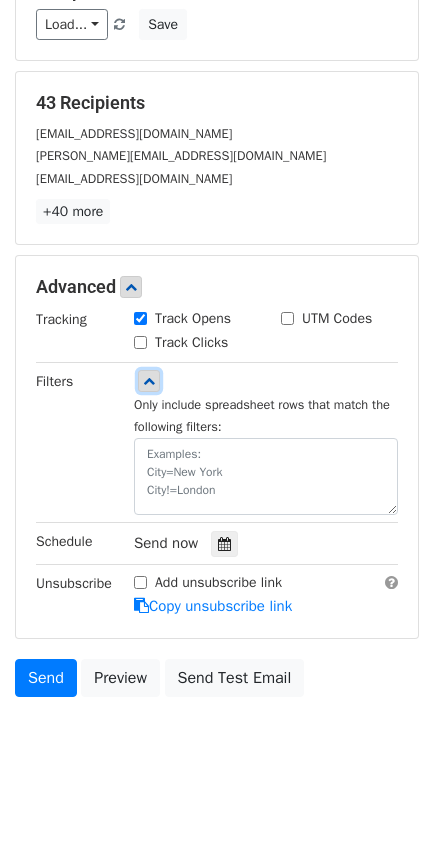 click at bounding box center (149, 381) 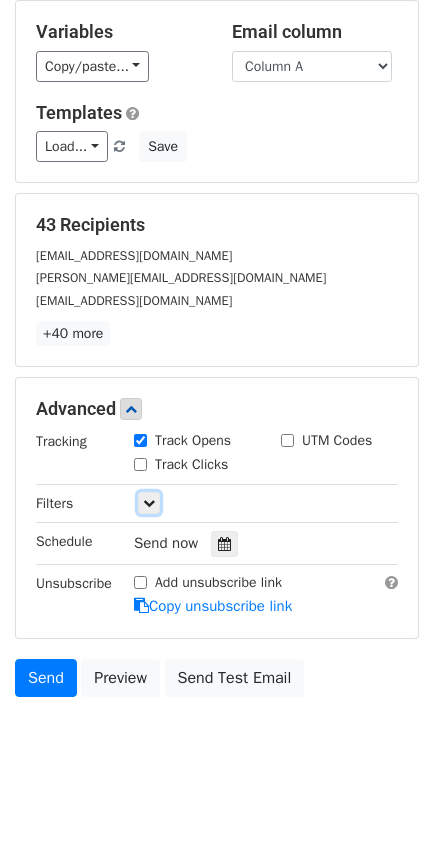 scroll, scrollTop: 0, scrollLeft: 0, axis: both 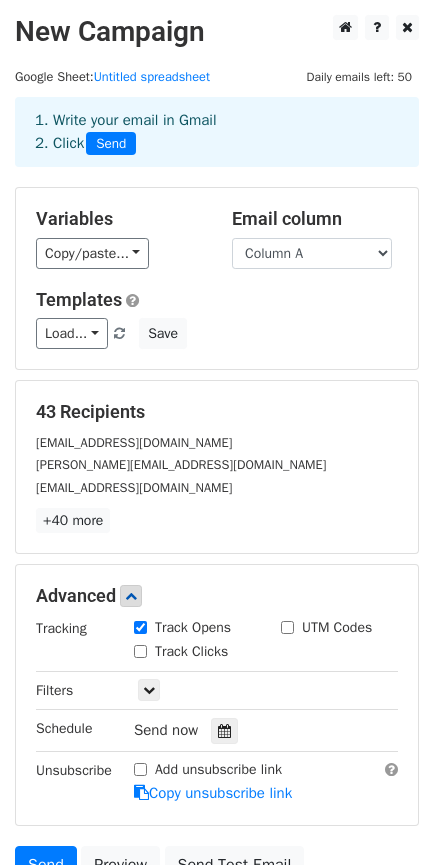 click on "Daily emails left: 50" at bounding box center [359, 77] 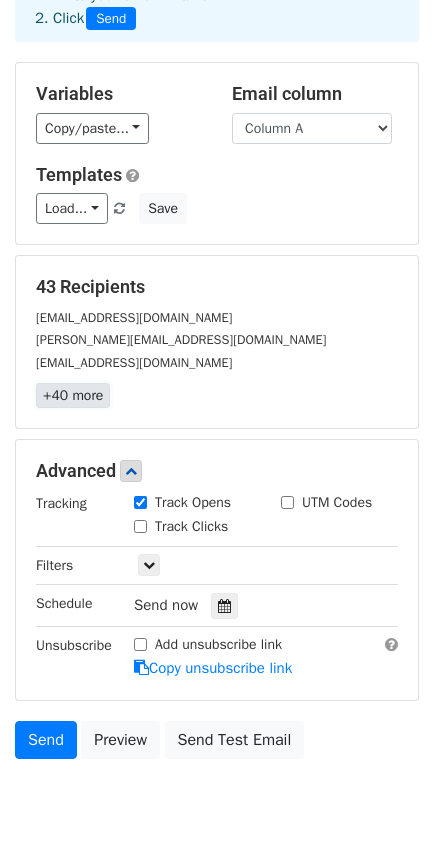 click on "+40 more" at bounding box center [73, 395] 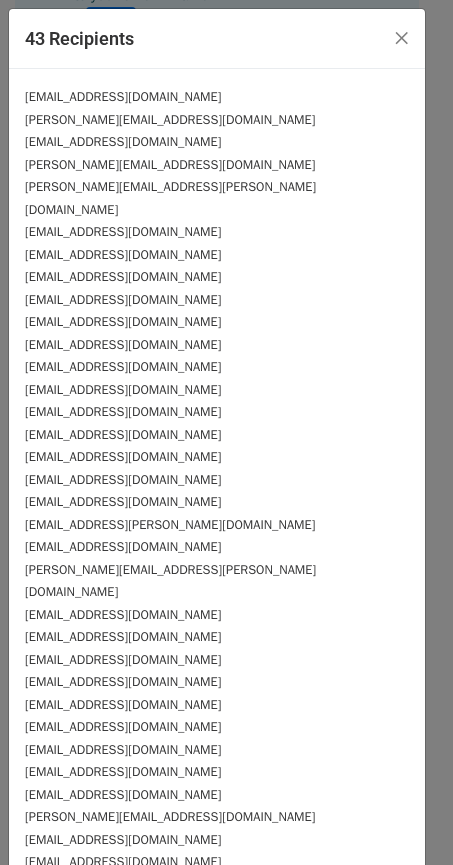 click on "bitz@telus.net" at bounding box center (217, 411) 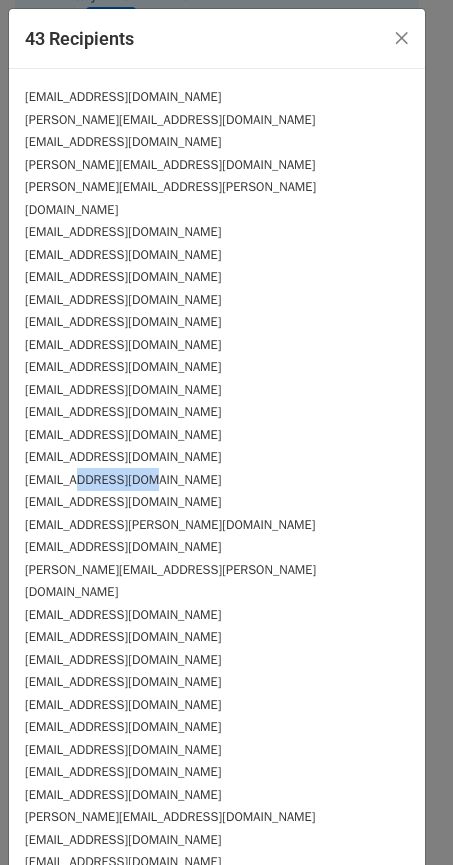 click on "fultilt@telusplanet.net" at bounding box center (123, 480) 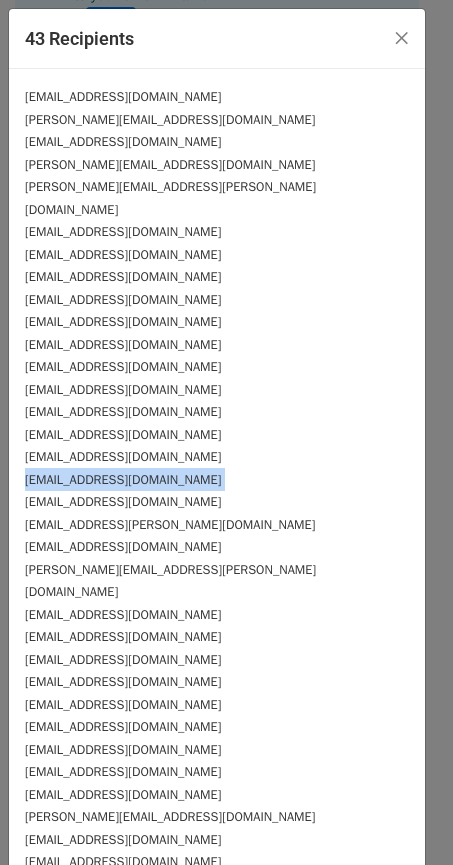 click on "fultilt@telusplanet.net" at bounding box center (123, 480) 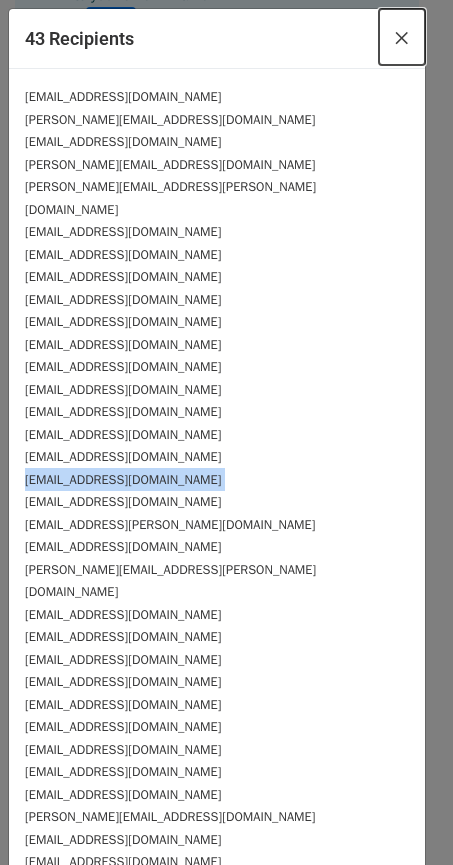click on "×" at bounding box center [402, 37] 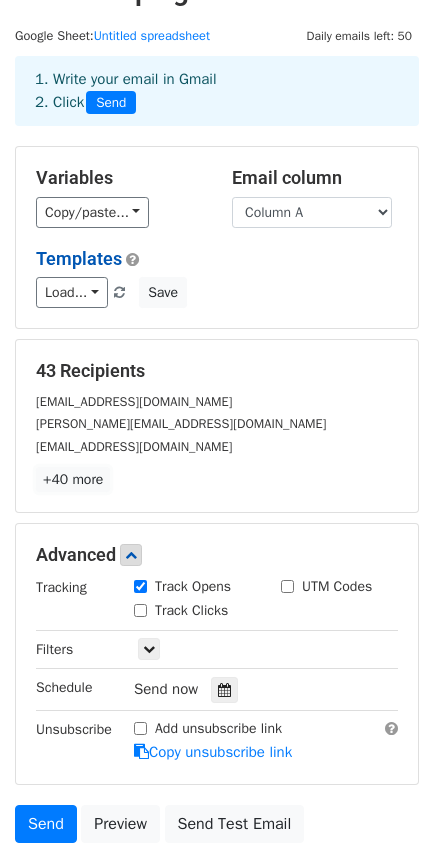 scroll, scrollTop: 0, scrollLeft: 0, axis: both 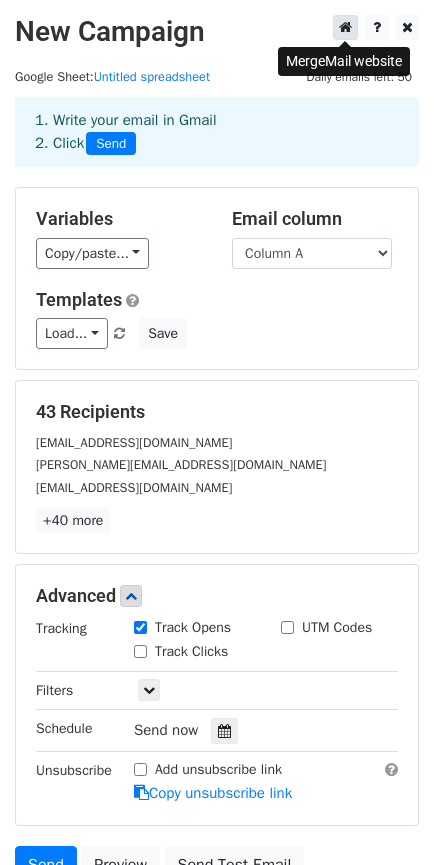 click at bounding box center (345, 27) 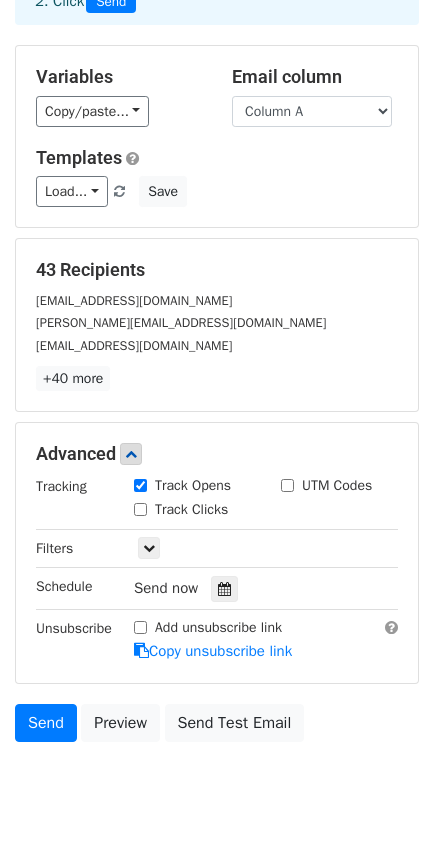 scroll, scrollTop: 187, scrollLeft: 0, axis: vertical 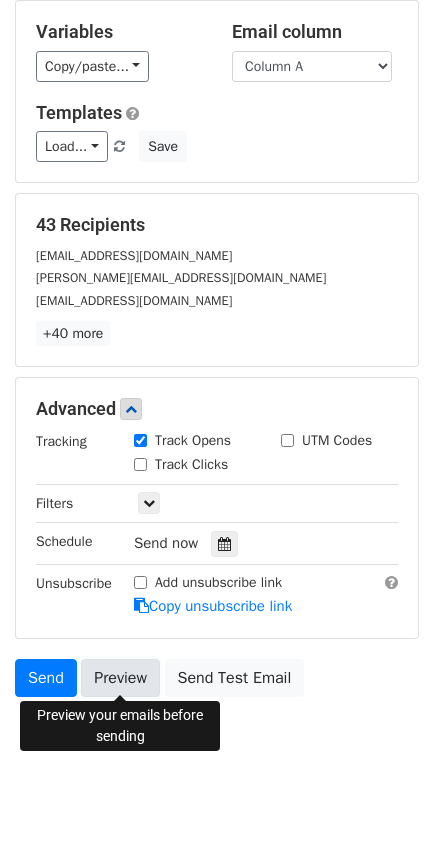 click on "Preview" at bounding box center [120, 678] 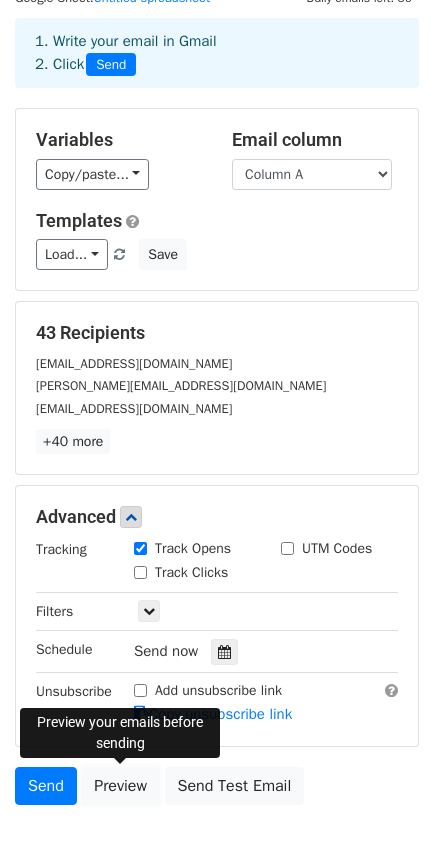 scroll, scrollTop: 0, scrollLeft: 0, axis: both 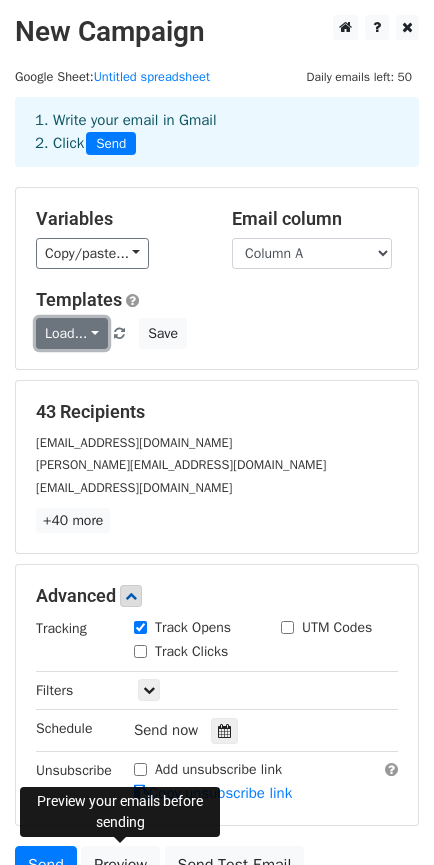 click on "Load..." at bounding box center [72, 333] 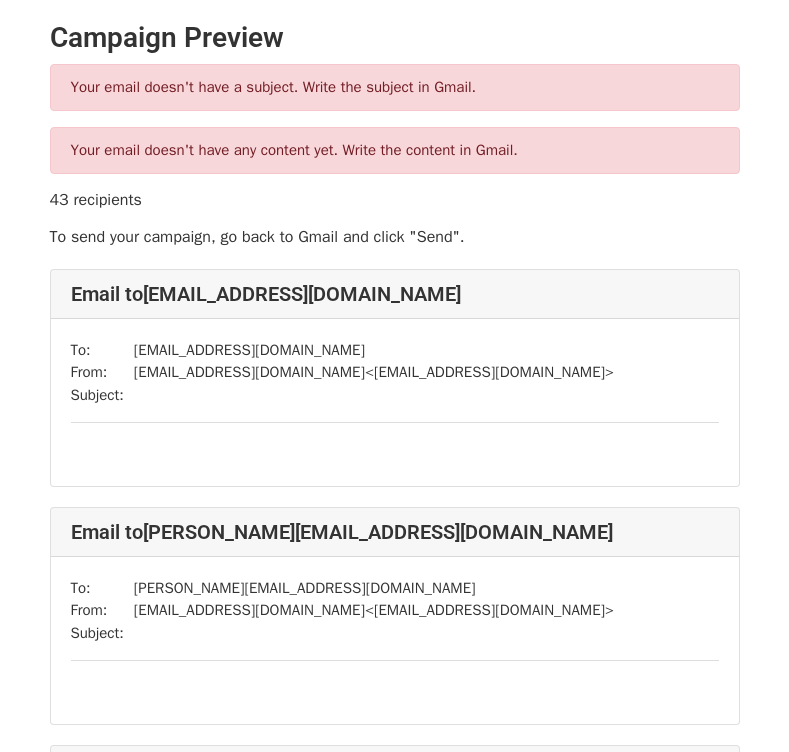 scroll, scrollTop: 0, scrollLeft: 0, axis: both 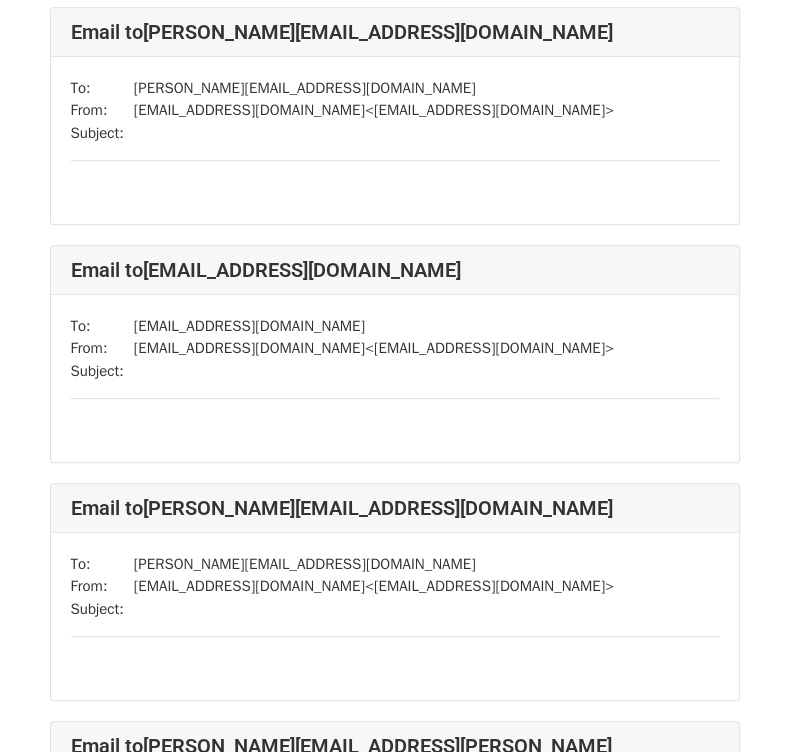 click on "To:
ken_bridgeinteriors@shawcable.com
From:
liam.goodestimation@gmail.com  < liam.goodestimation@gmail.com >
Subject:" at bounding box center [395, 378] 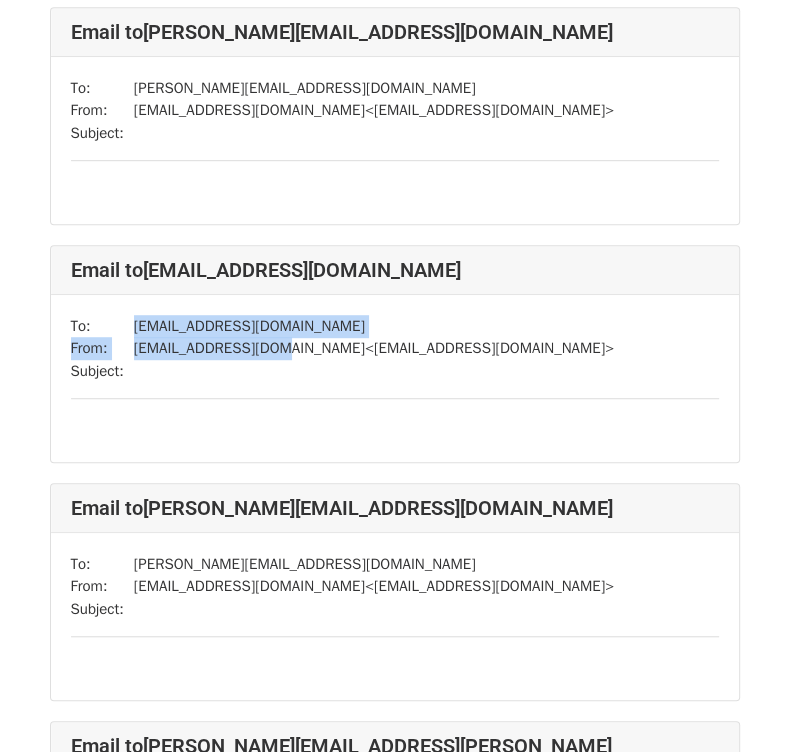 drag, startPoint x: 131, startPoint y: 318, endPoint x: 286, endPoint y: 339, distance: 156.4161 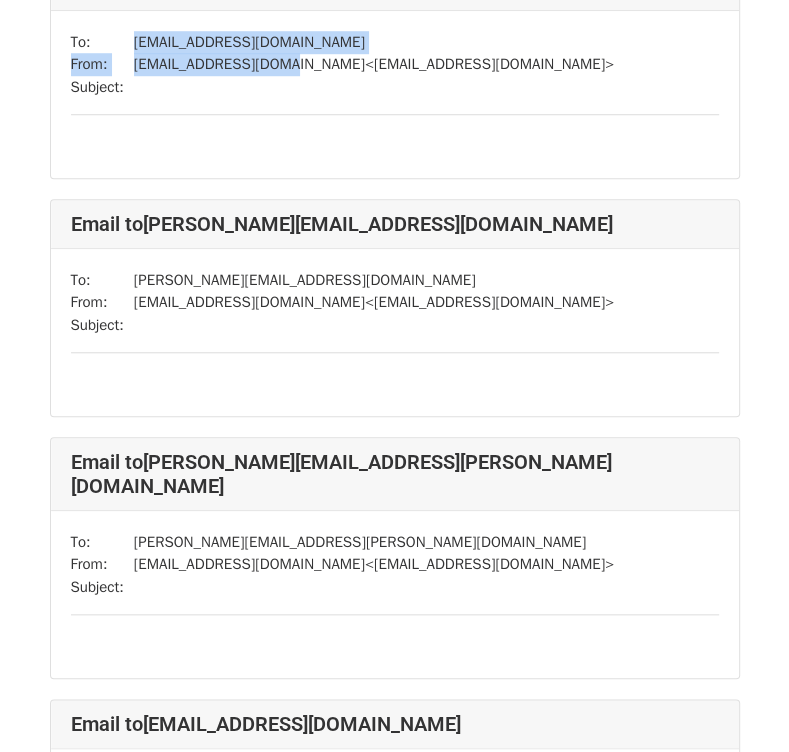 scroll, scrollTop: 1000, scrollLeft: 0, axis: vertical 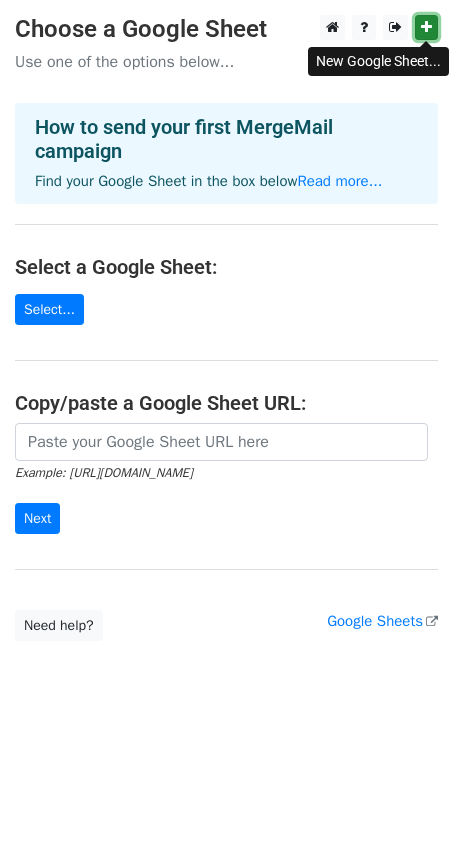 click at bounding box center [426, 27] 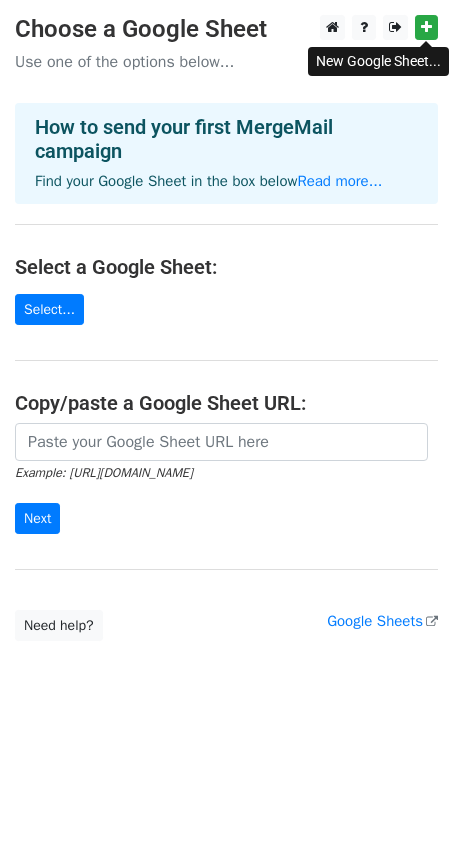 click on "Choose a Google Sheet
Use one of the options below...
How to send your first MergeMail campaign
Find your Google Sheet in the box below  Read more...
Select a Google Sheet:
Select...
Copy/paste a Google Sheet URL:
Example:
https://docs.google.com/spreadsheets/d/abc/edit
Next
Google Sheets
Need help?
Help
×
Why do I need to copy/paste a Google Sheet URL?
Normally, MergeMail would show you a list of your Google Sheets to choose from, but because you didn't allow MergeMail access to your Google Drive, it cannot show you a list of your Google Sheets. You can read more about permissions in our  support pages .
If you'd like to see a list of your Google Sheets, you'll need to  sign out of MergeMail  and then sign back in and allow access to your Google Drive.
Are your recipients in a CSV or Excel file?
Import your CSV or Excel file into a Google Sheet  then try again.
Read our" at bounding box center [226, 328] 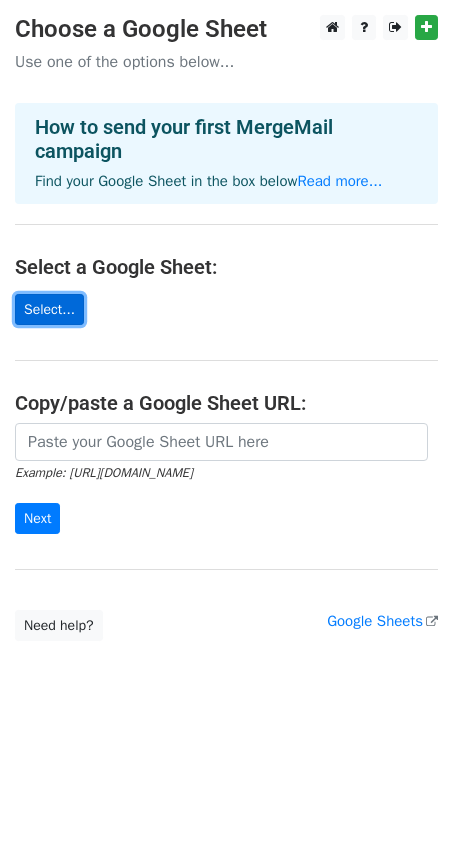 click on "Select..." at bounding box center (49, 309) 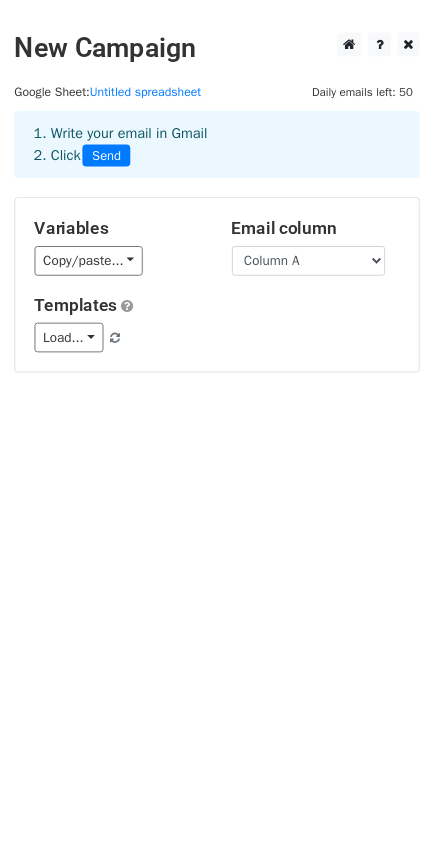 scroll, scrollTop: 0, scrollLeft: 0, axis: both 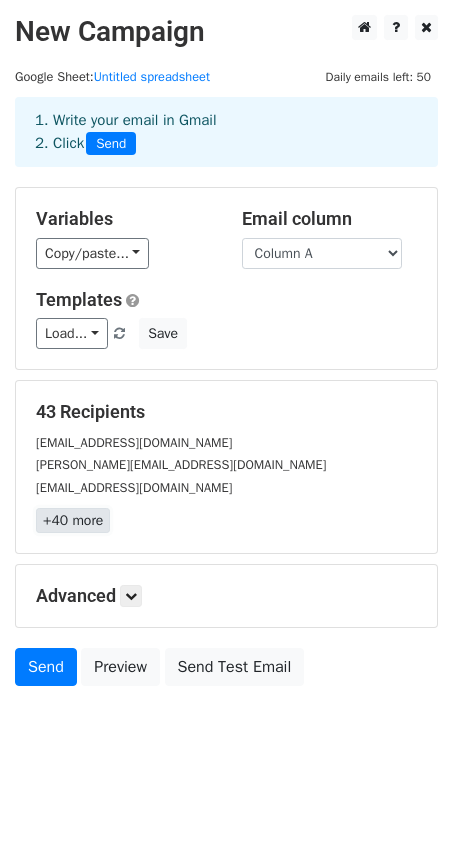 click on "+40 more" at bounding box center [73, 520] 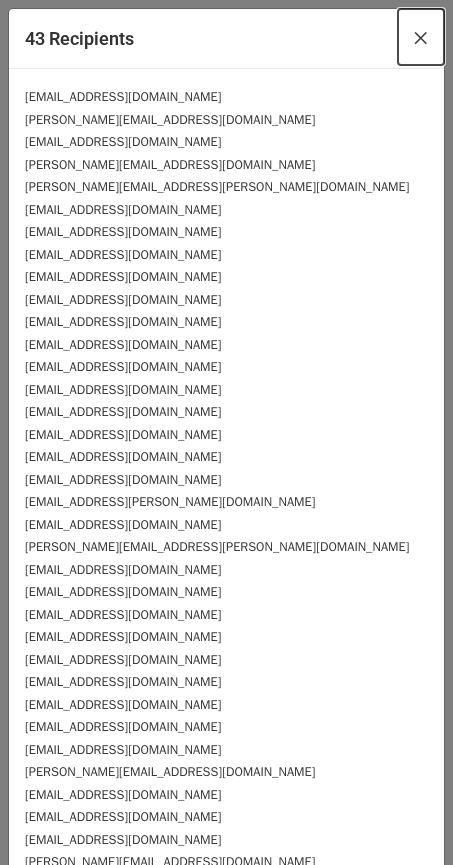 click on "×" at bounding box center (421, 37) 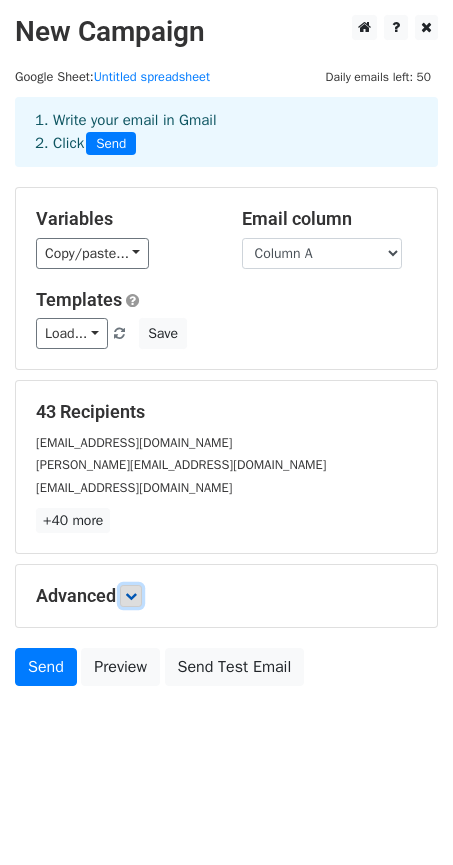 click at bounding box center (131, 596) 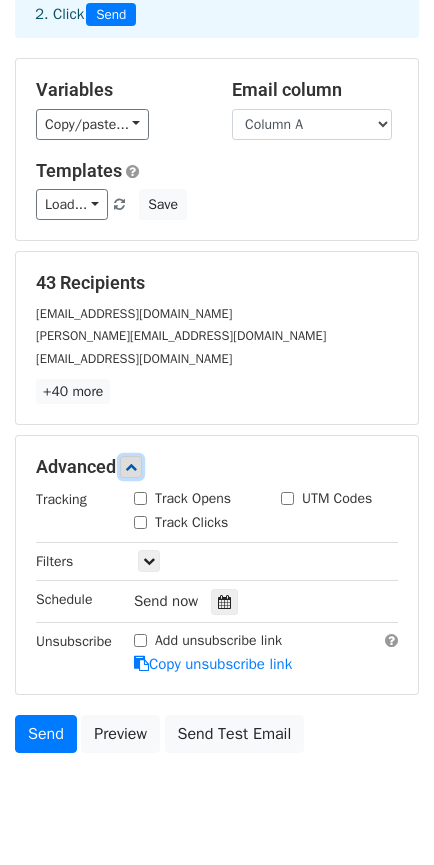 scroll, scrollTop: 187, scrollLeft: 0, axis: vertical 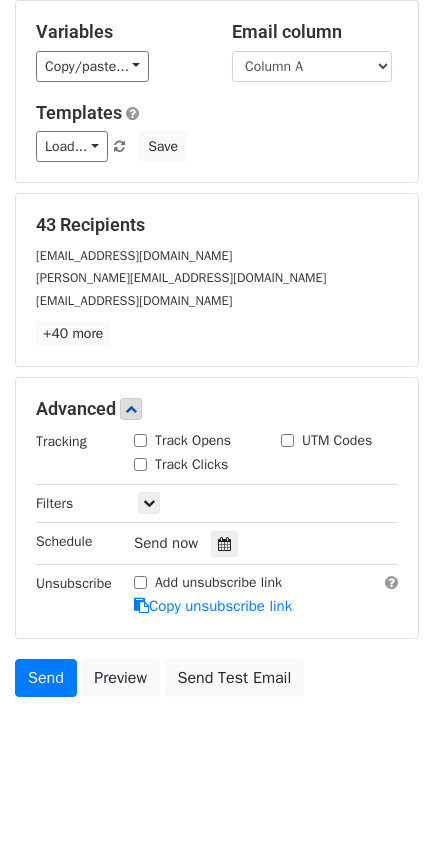 click on "Track Opens" at bounding box center (182, 440) 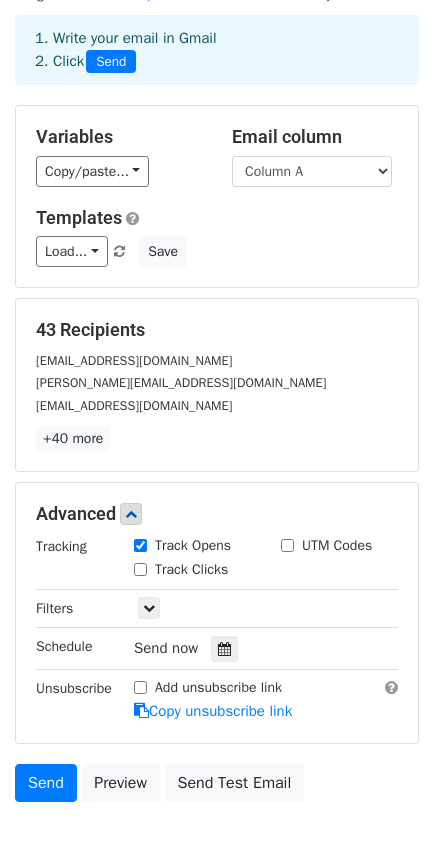 scroll, scrollTop: 0, scrollLeft: 0, axis: both 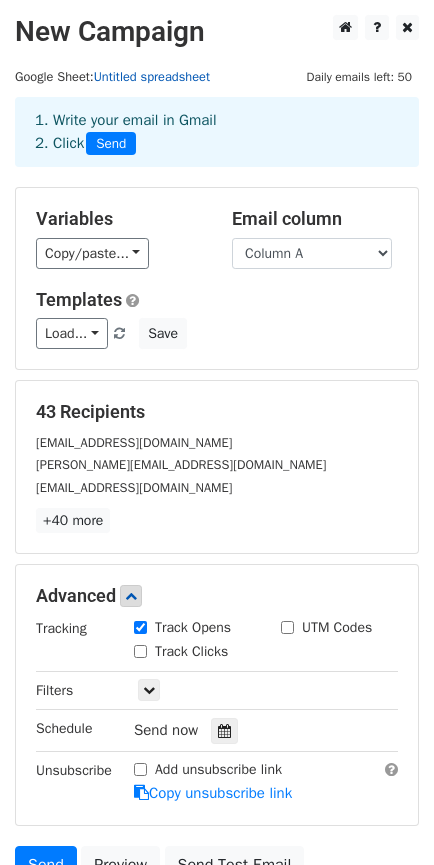 click on "Untitled spreadsheet" at bounding box center (152, 77) 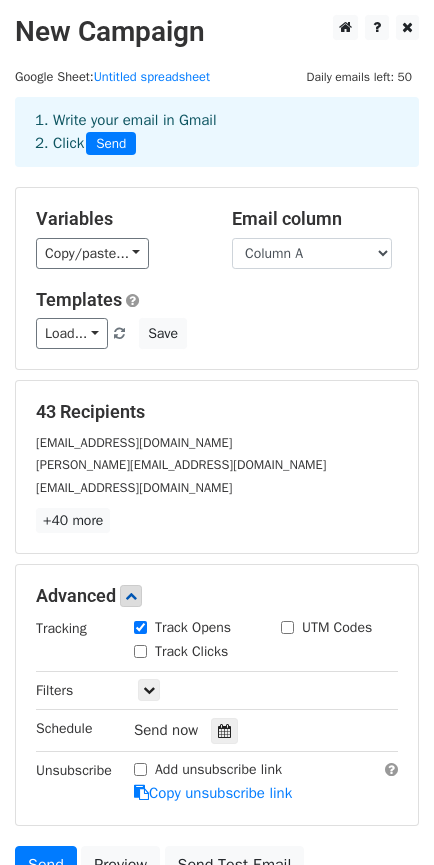 click on "kbeggs@newwestequipment.com" at bounding box center (217, 442) 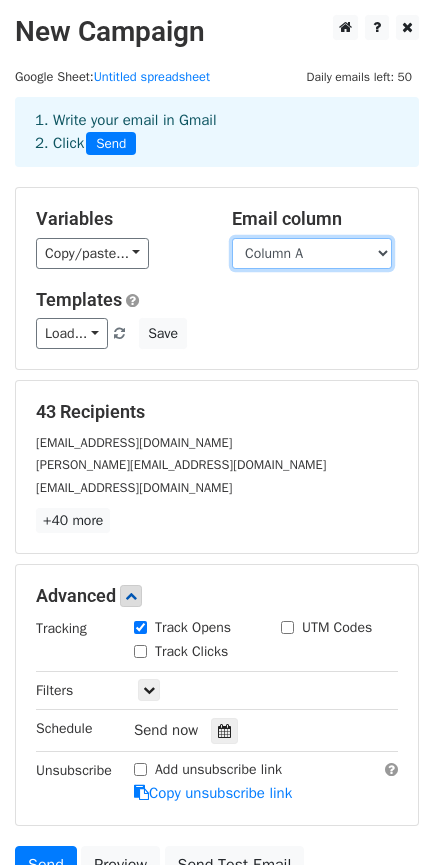 click on "Column A" at bounding box center [312, 253] 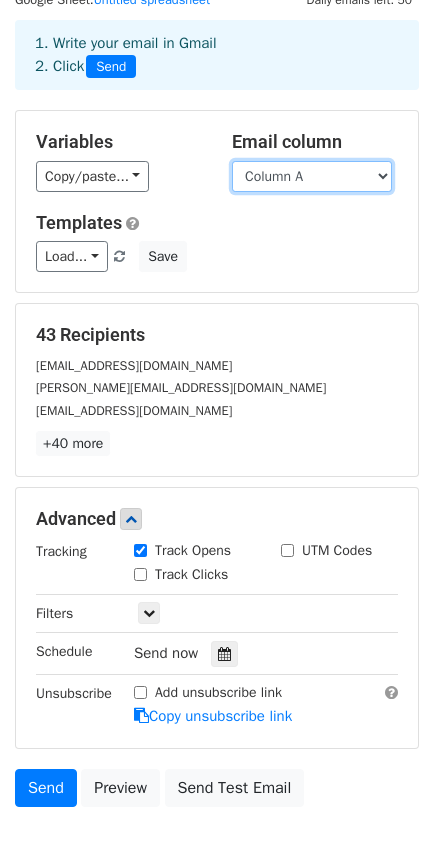 scroll, scrollTop: 187, scrollLeft: 0, axis: vertical 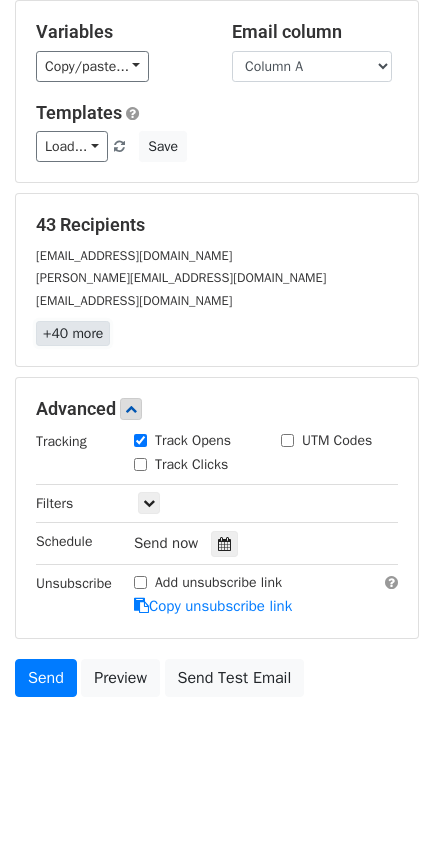 click on "+40 more" at bounding box center (73, 333) 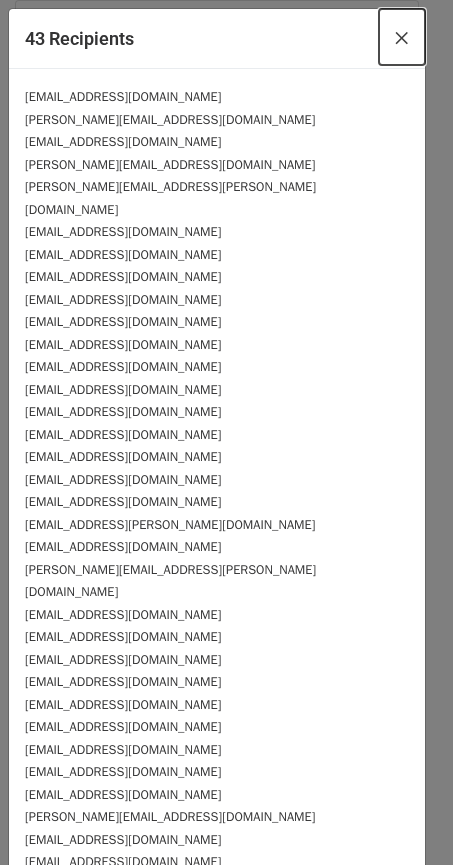click on "×" at bounding box center (402, 37) 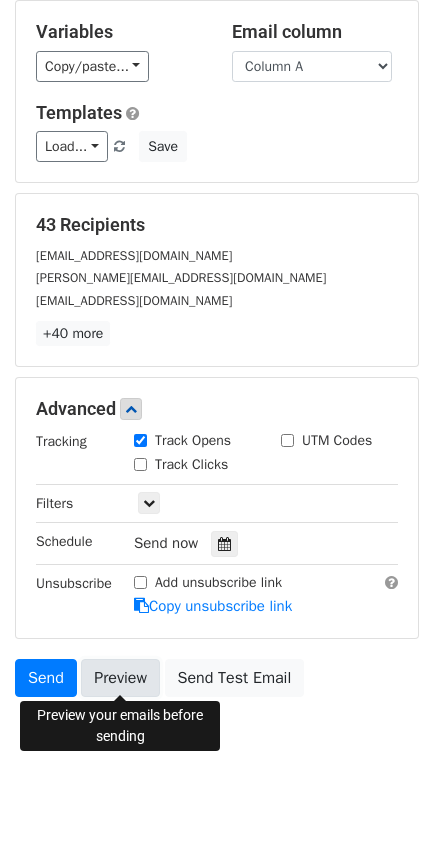 click on "Preview" at bounding box center (120, 678) 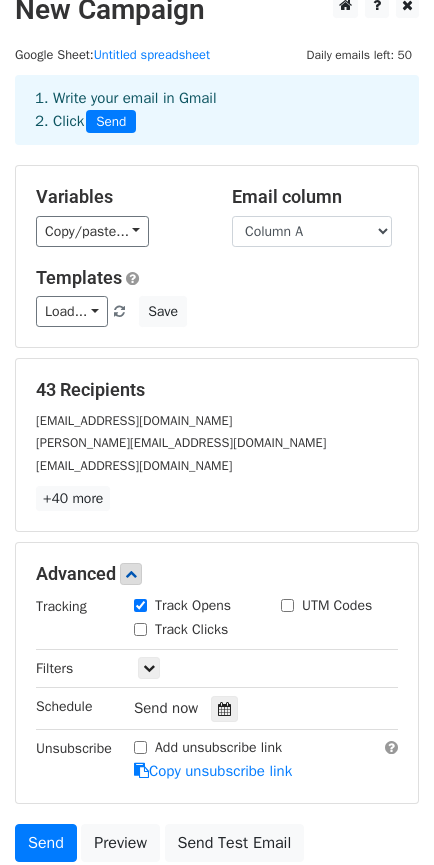 scroll, scrollTop: 0, scrollLeft: 0, axis: both 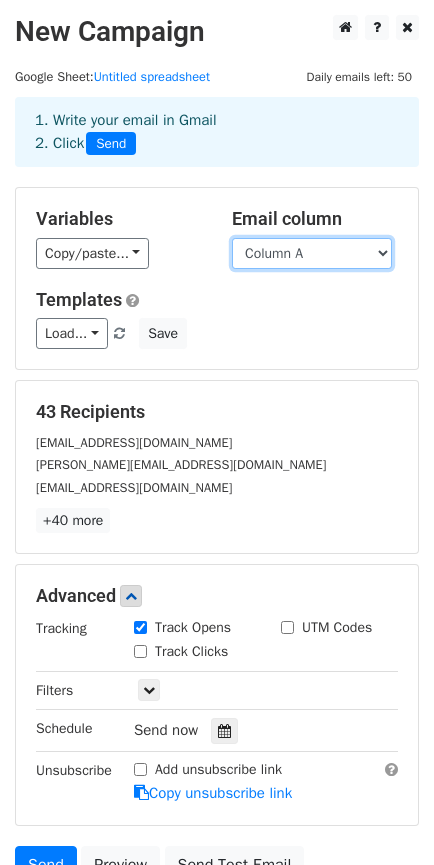 click on "Column A" at bounding box center [312, 253] 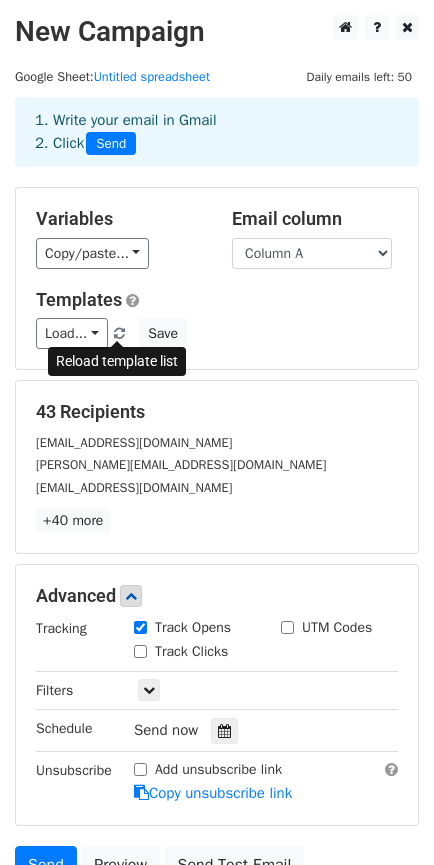 click at bounding box center [119, 334] 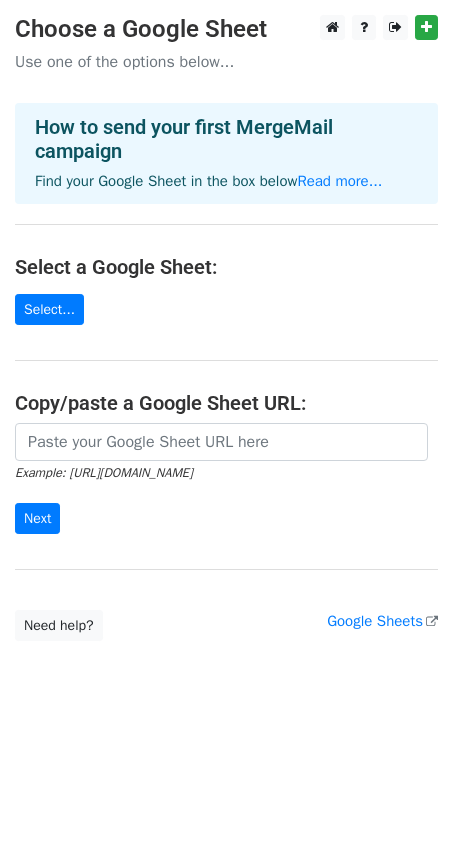 scroll, scrollTop: 0, scrollLeft: 0, axis: both 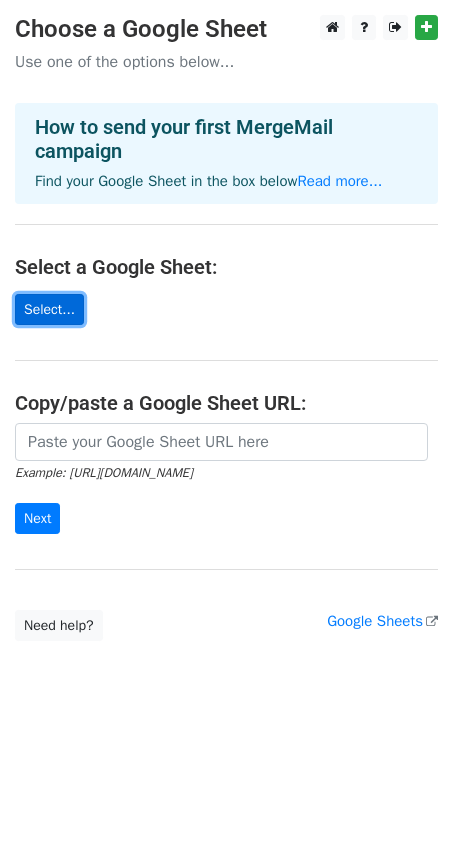 click on "Select..." at bounding box center [49, 309] 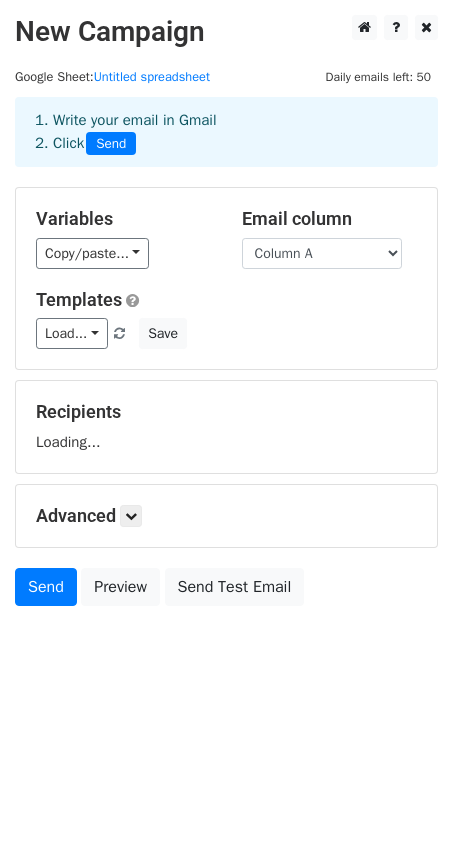 scroll, scrollTop: 0, scrollLeft: 0, axis: both 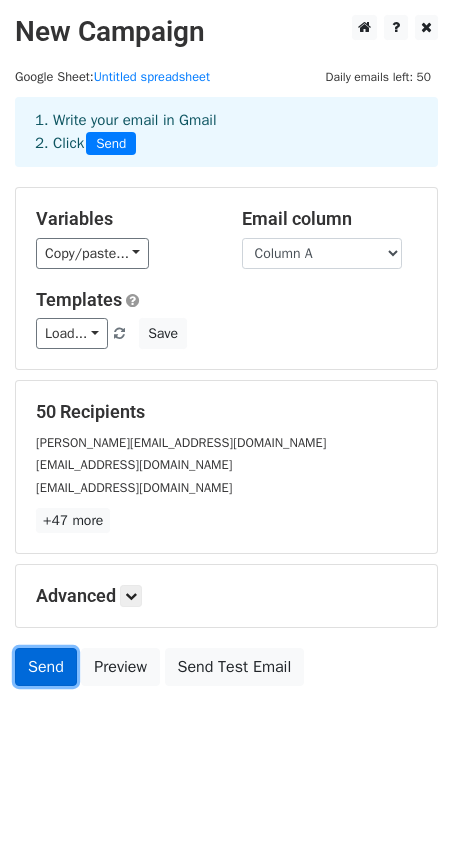 click on "Send" at bounding box center (46, 667) 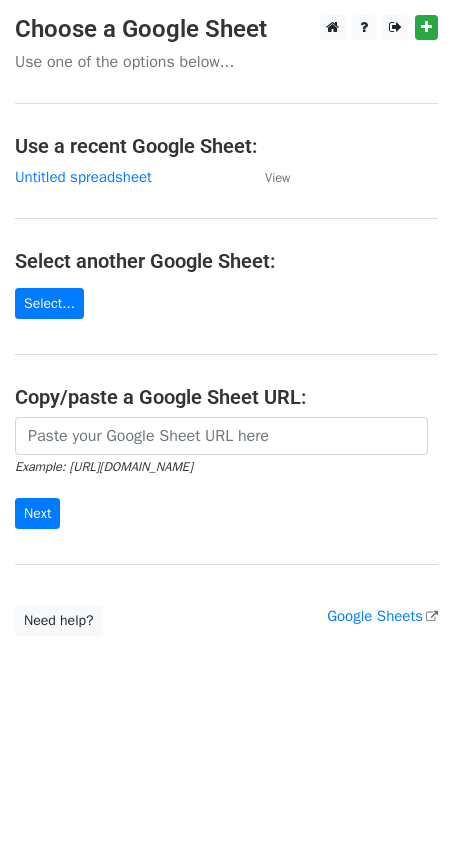 scroll, scrollTop: 0, scrollLeft: 0, axis: both 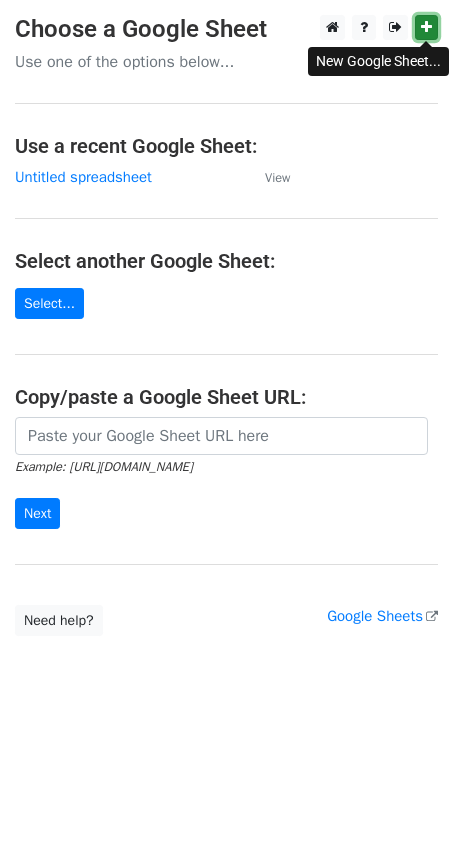 click at bounding box center (426, 27) 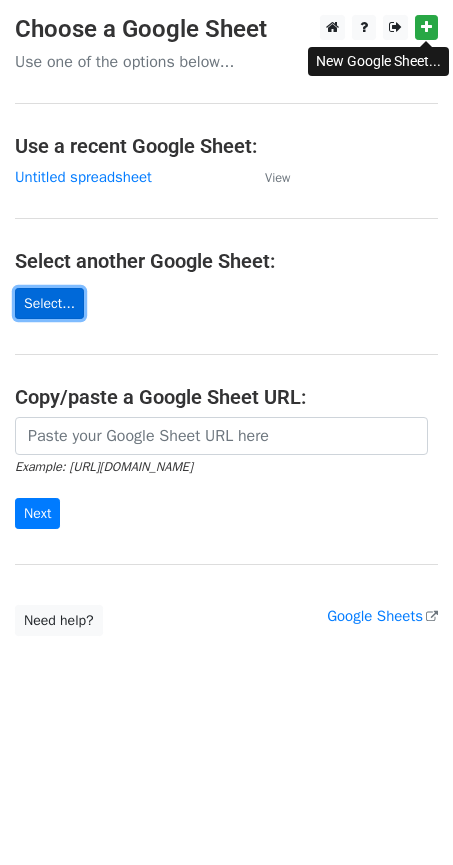 click on "Select..." at bounding box center [49, 303] 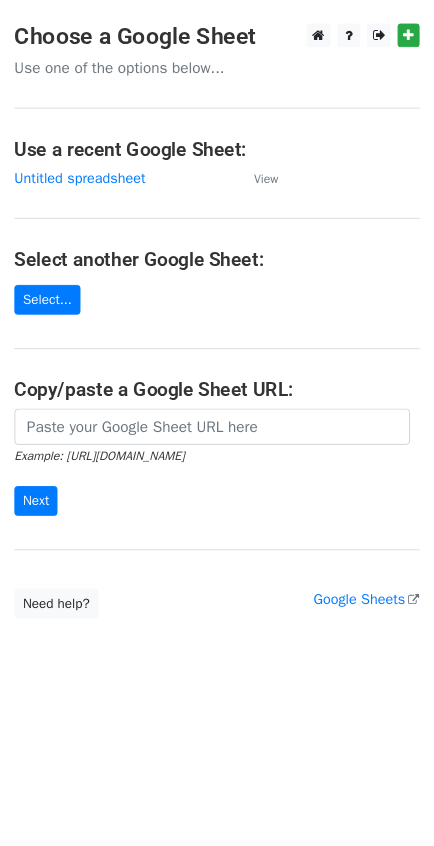 scroll, scrollTop: 0, scrollLeft: 0, axis: both 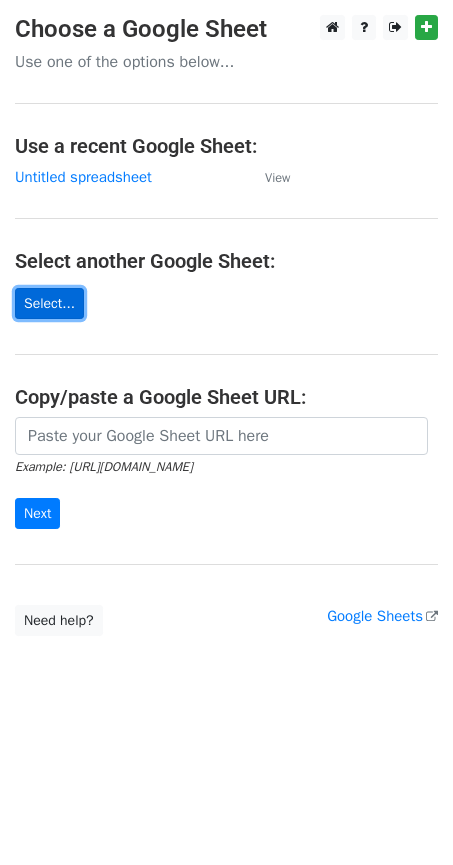 click on "Select..." at bounding box center (49, 303) 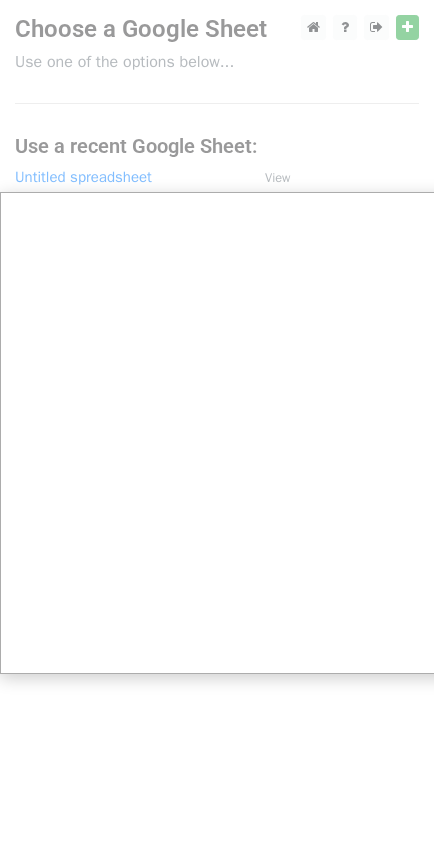 click at bounding box center [226, 432] 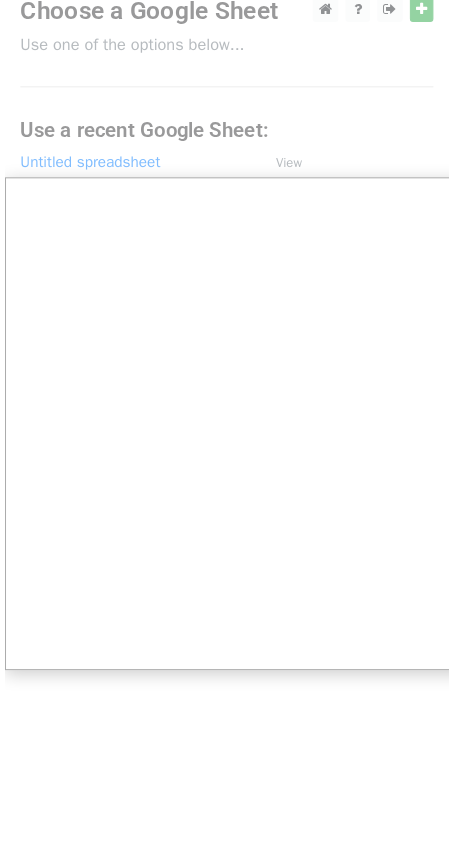 scroll, scrollTop: 0, scrollLeft: 0, axis: both 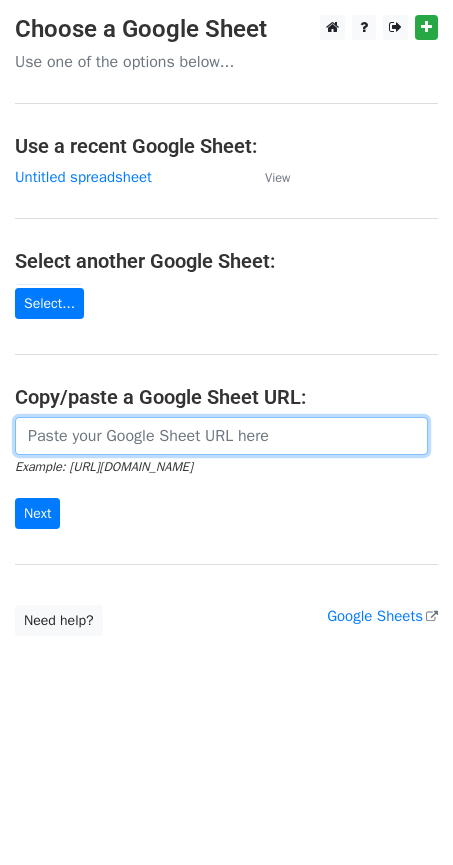 click at bounding box center [221, 436] 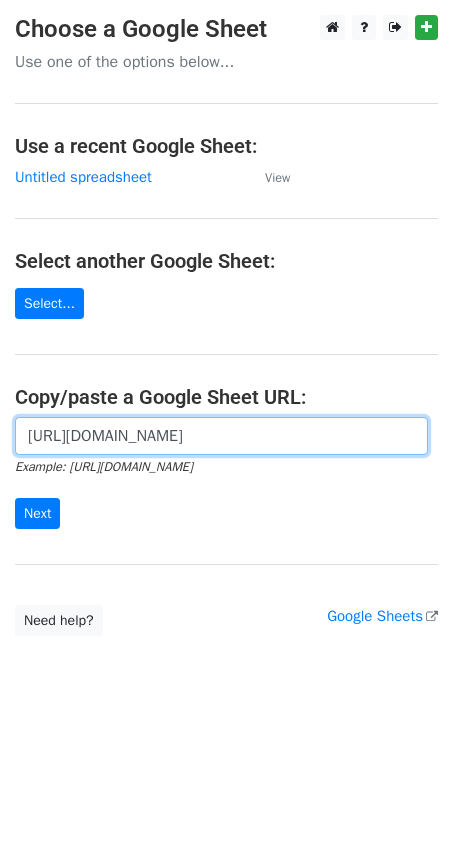 scroll, scrollTop: 0, scrollLeft: 429, axis: horizontal 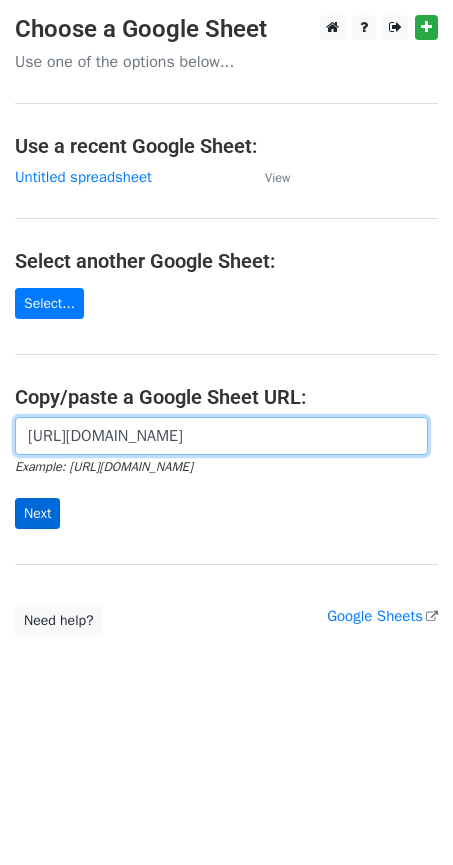 type on "https://docs.google.com/spreadsheets/d/1JWGUbJOcZzxL_UE58eS7kplwBx1_af-qMYWBQqTBtPg/edit?gid=0#gid=0" 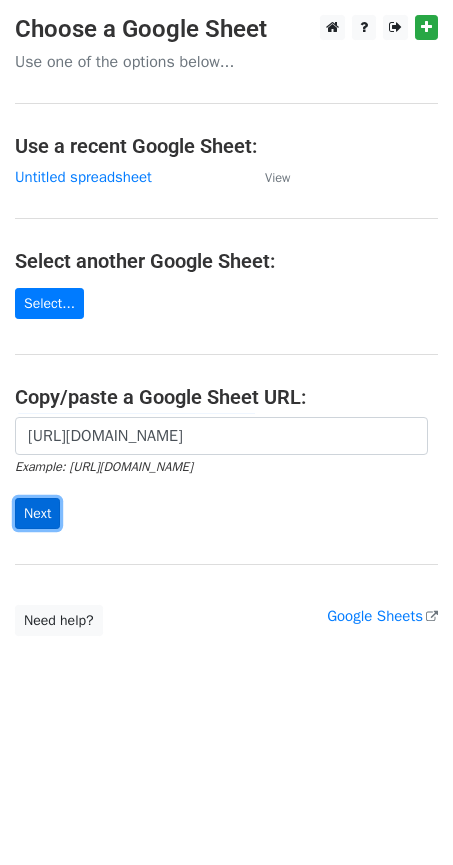 click on "Next" at bounding box center [37, 513] 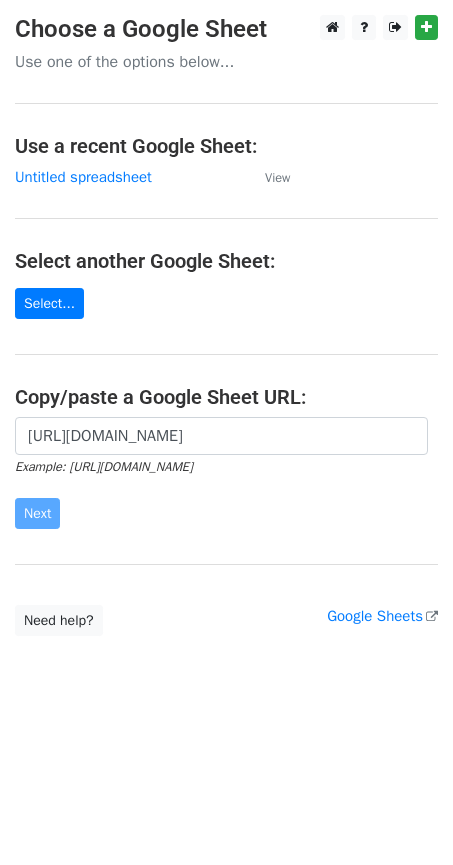 scroll, scrollTop: 0, scrollLeft: 0, axis: both 